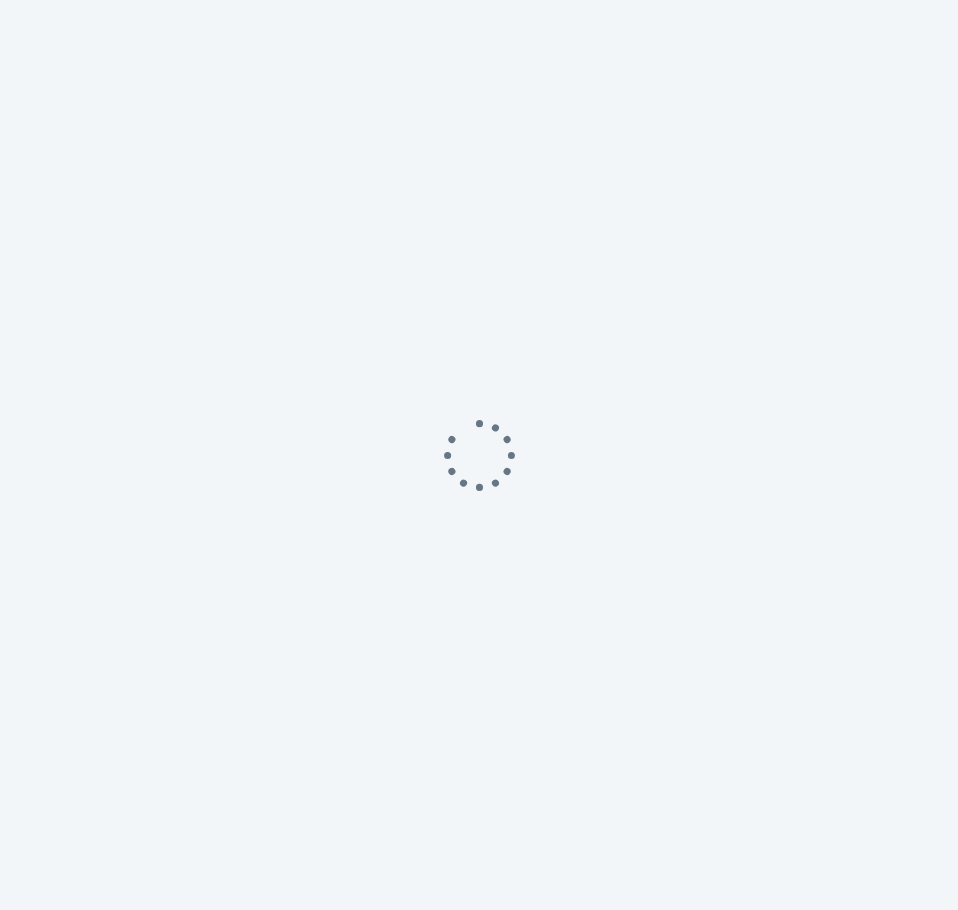 scroll, scrollTop: 0, scrollLeft: 0, axis: both 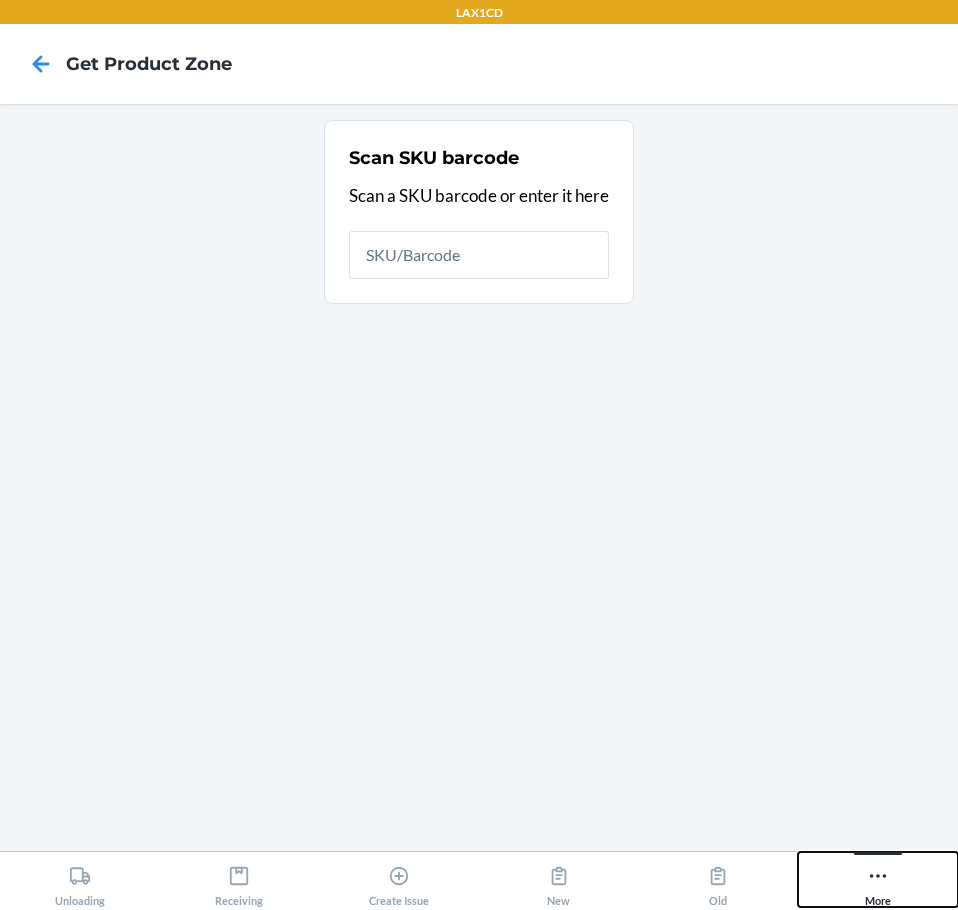 click 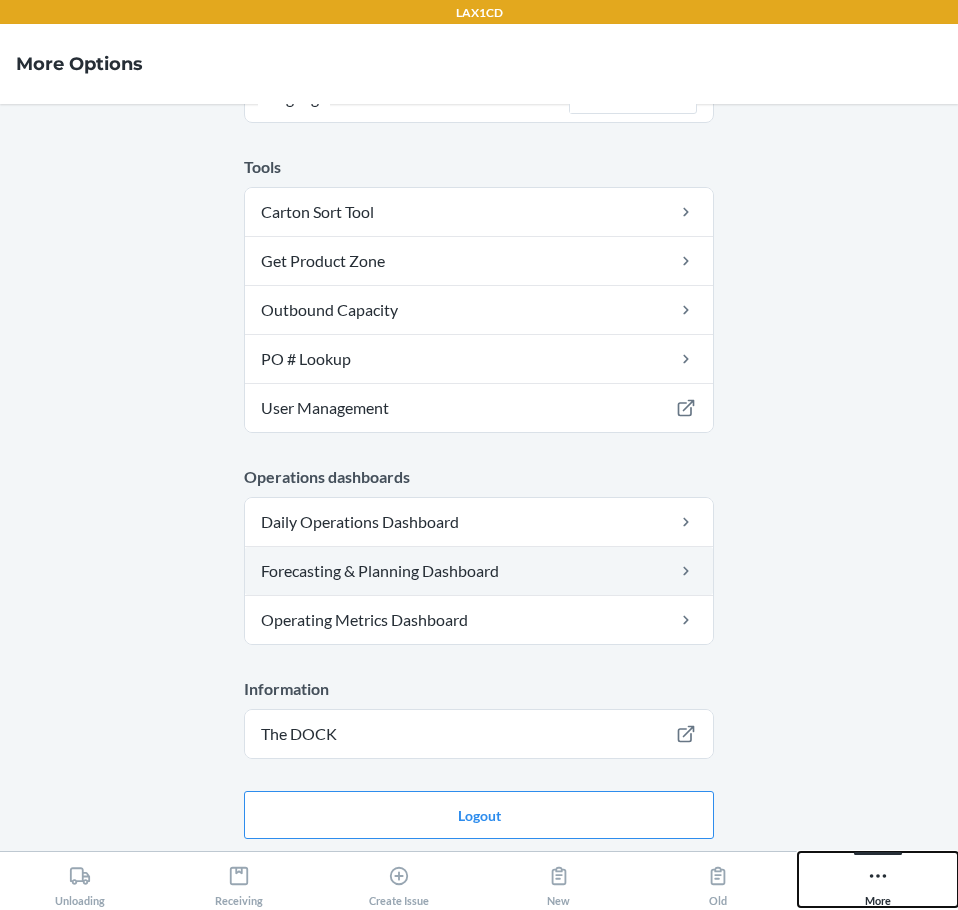 scroll, scrollTop: 180, scrollLeft: 0, axis: vertical 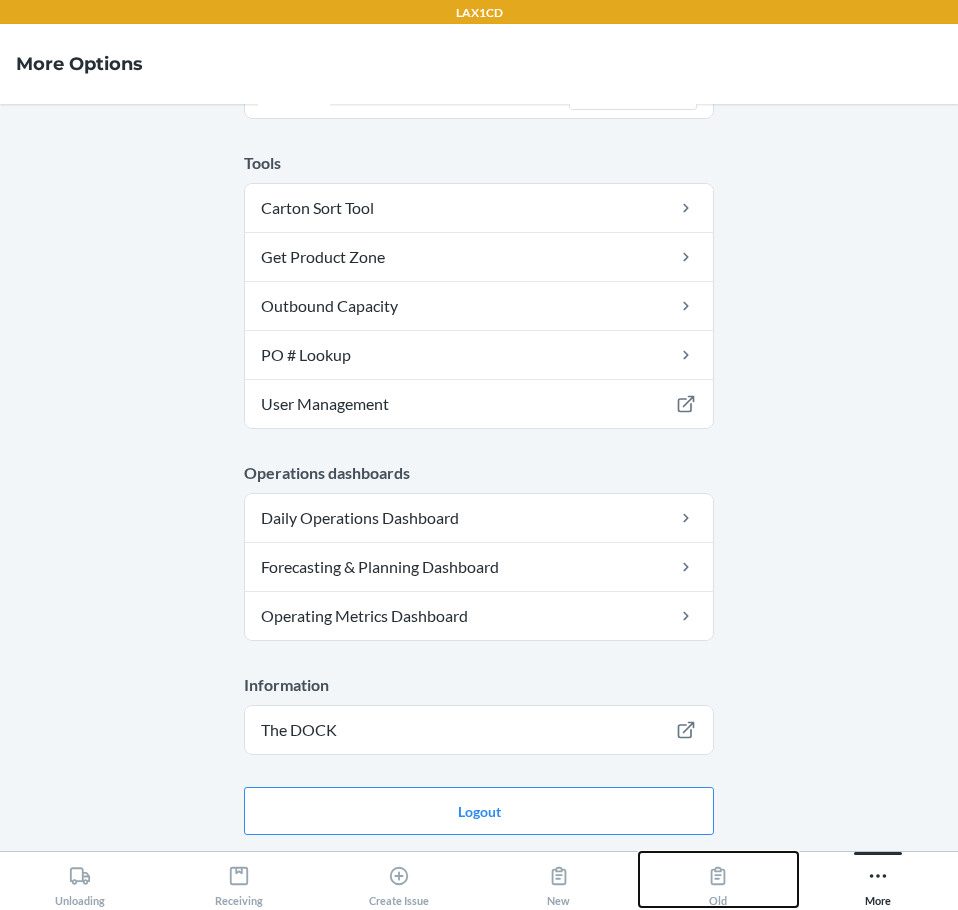 click on "Old" at bounding box center [719, 879] 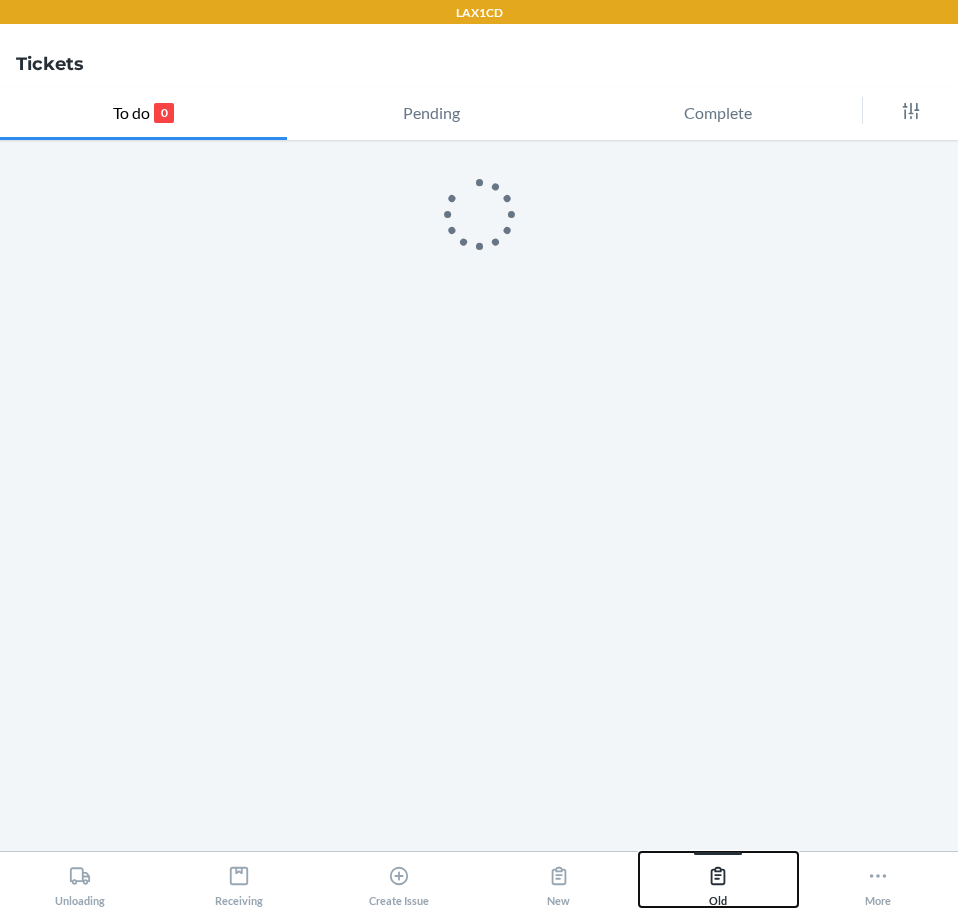 scroll, scrollTop: 0, scrollLeft: 0, axis: both 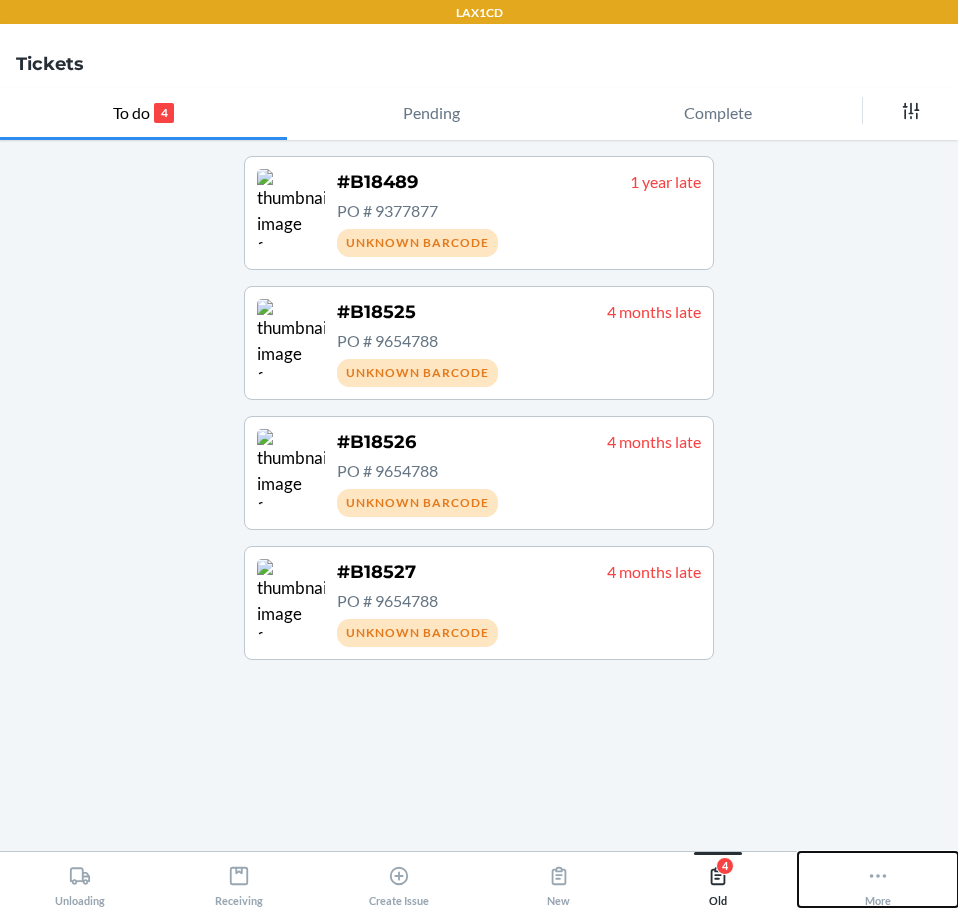 click 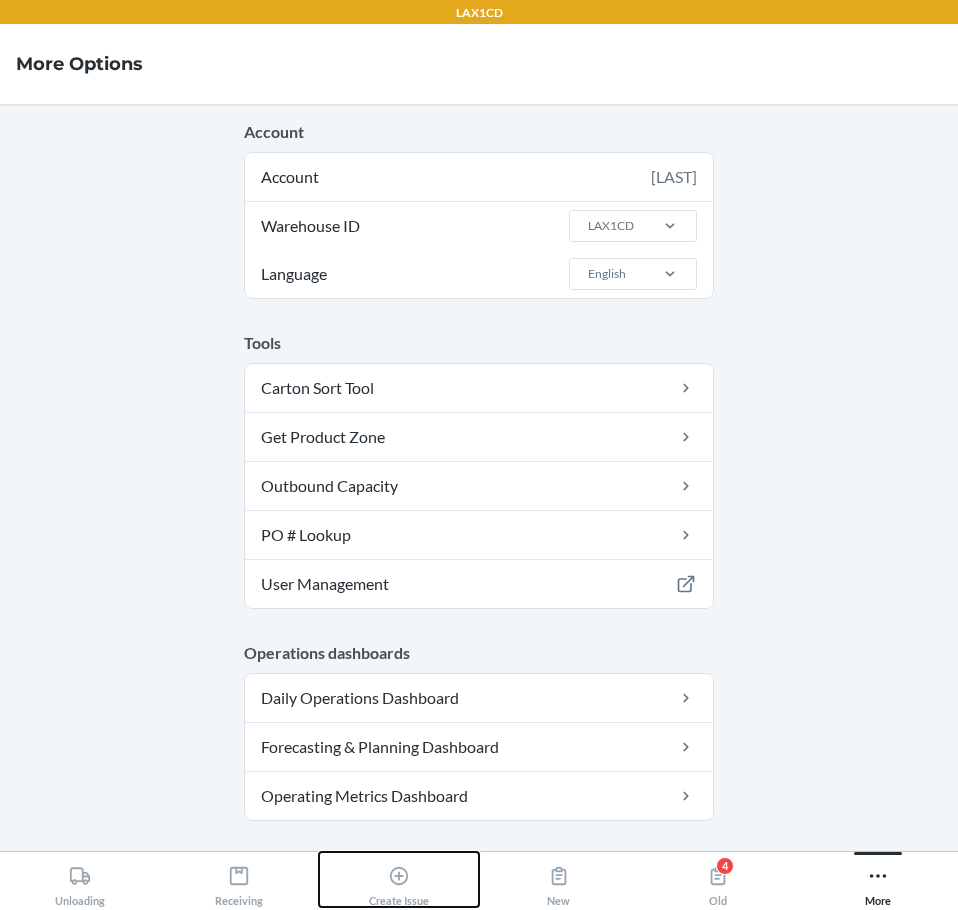 click 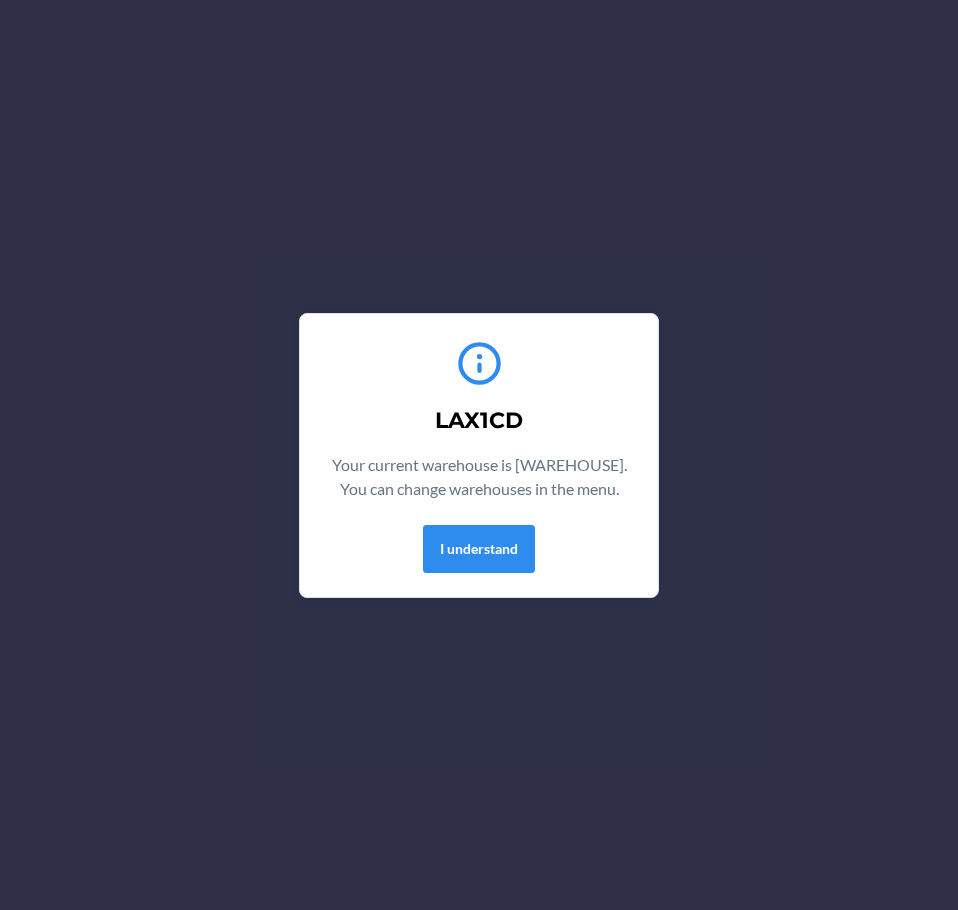 scroll, scrollTop: 0, scrollLeft: 0, axis: both 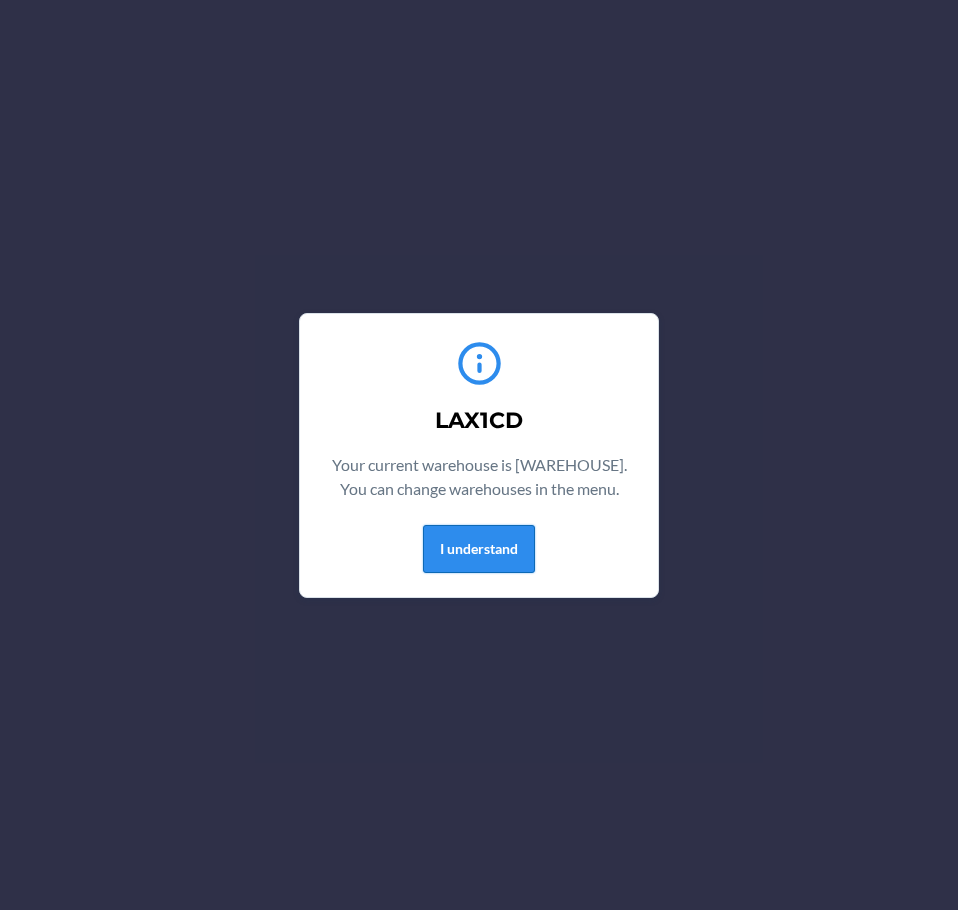 click on "I understand" at bounding box center [479, 549] 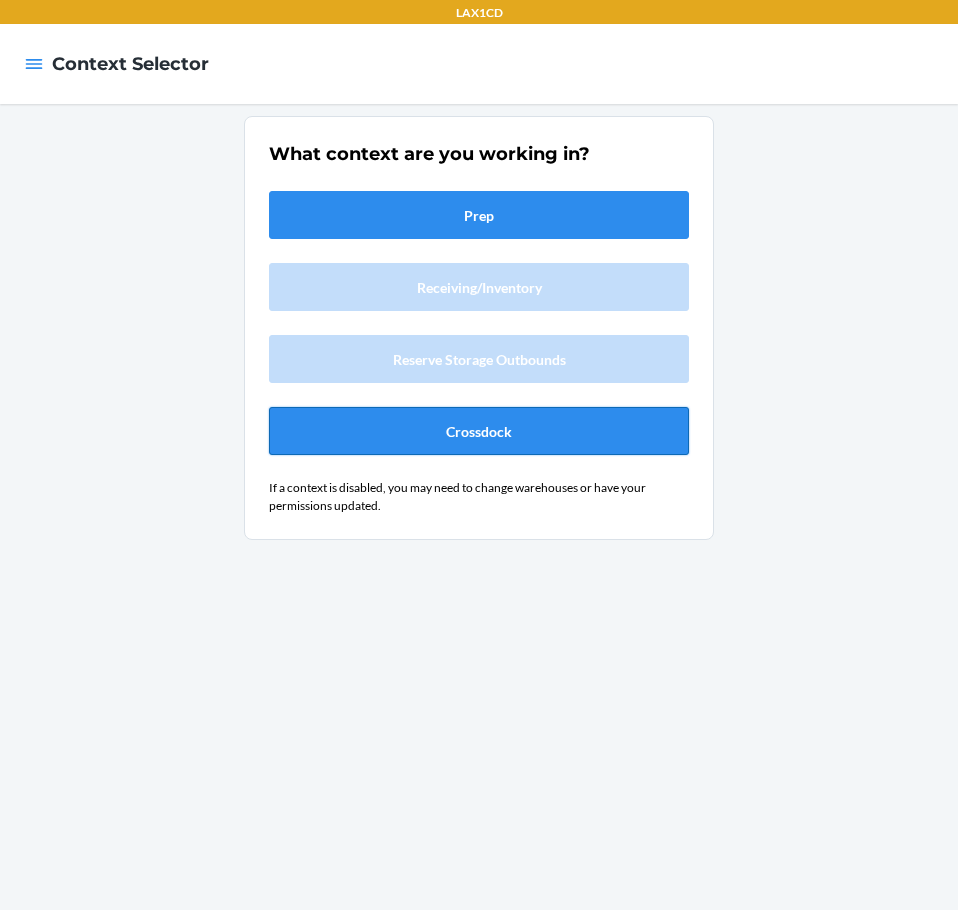 click on "Crossdock" at bounding box center (479, 431) 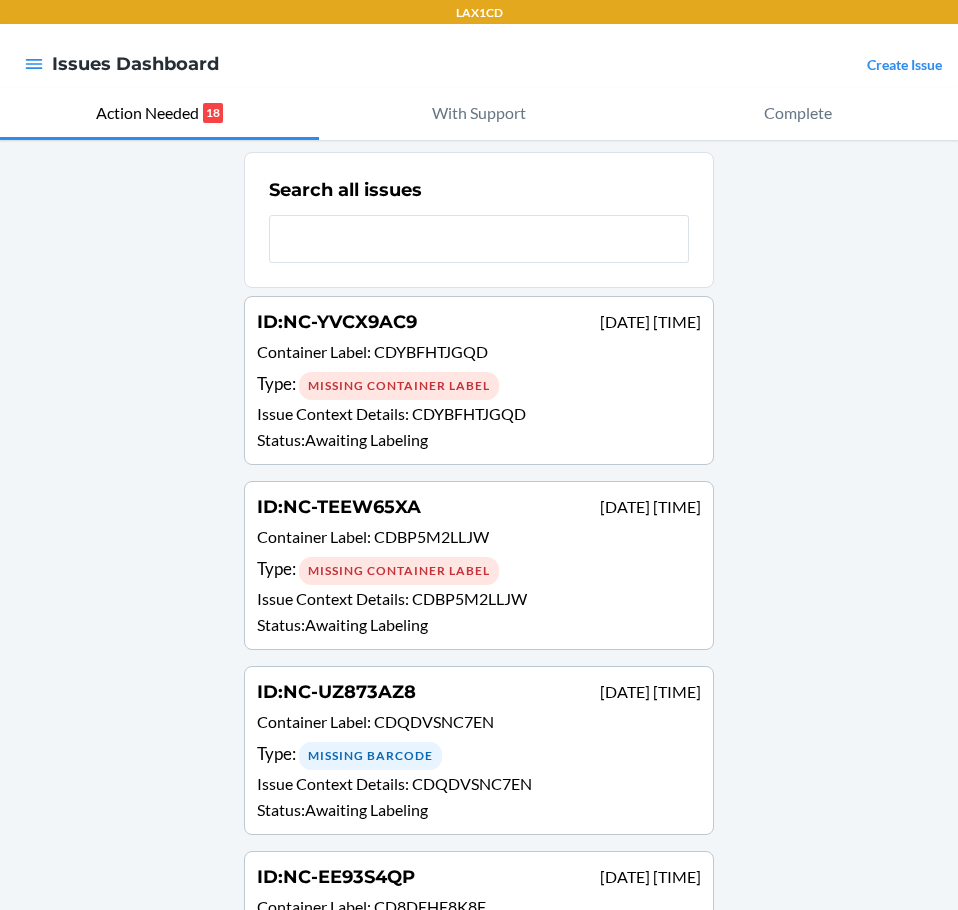 click at bounding box center (479, 239) 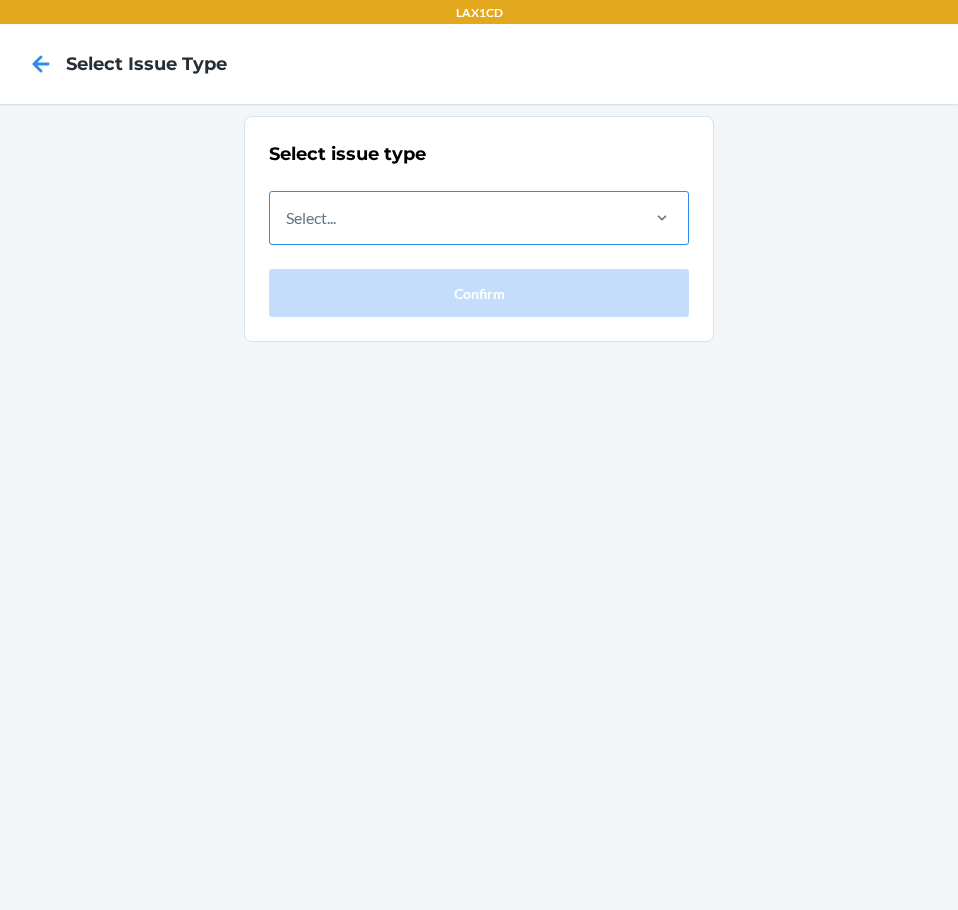 click on "Select..." at bounding box center (453, 218) 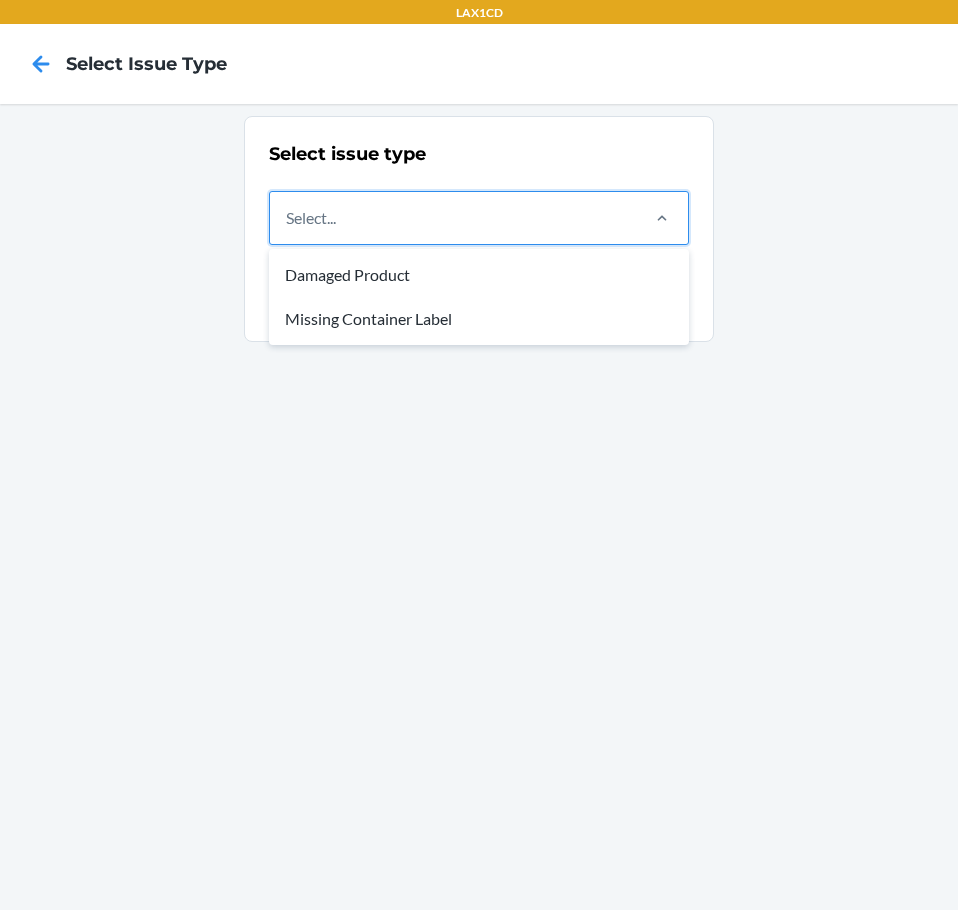 click on "Select..." at bounding box center [453, 218] 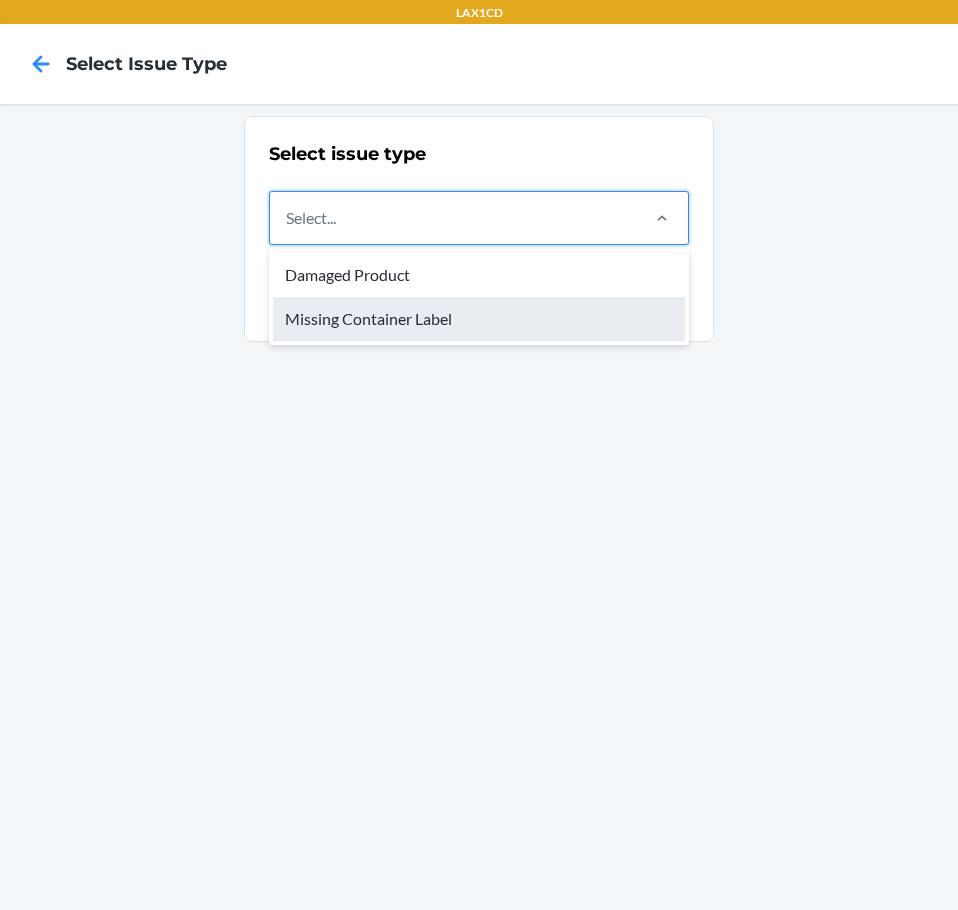 click on "Missing Container Label" at bounding box center [479, 319] 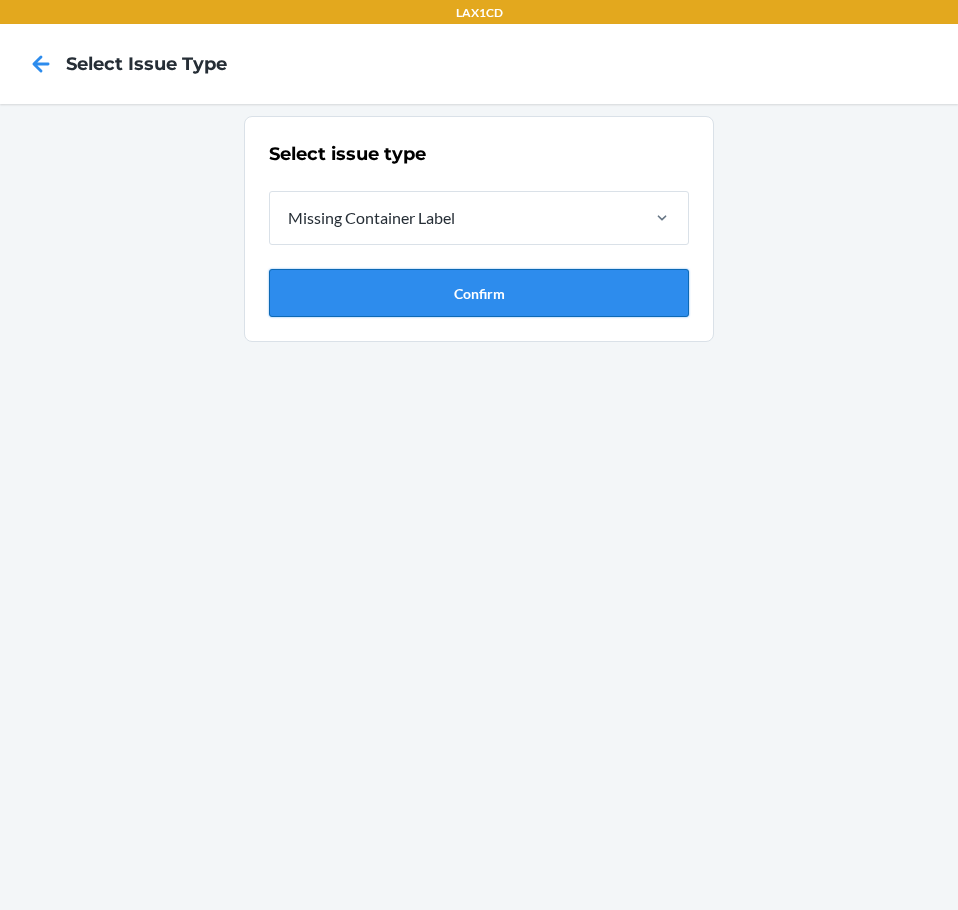 click on "Confirm" at bounding box center [479, 293] 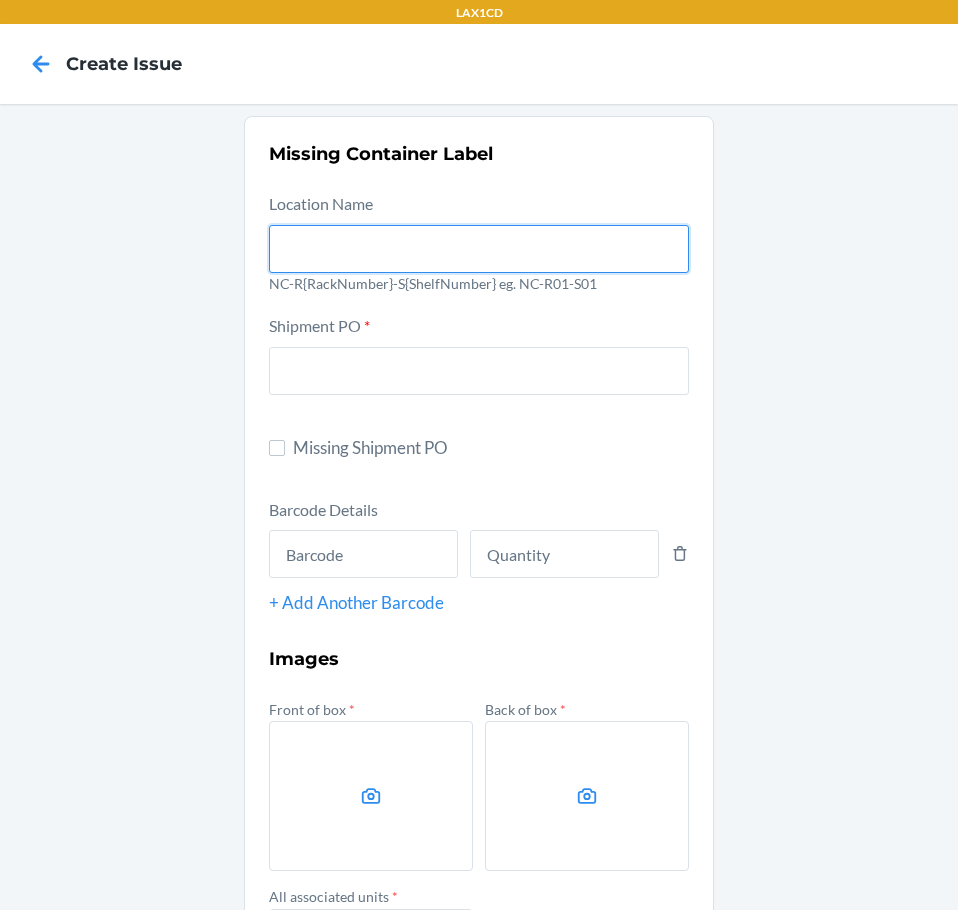 click at bounding box center [479, 249] 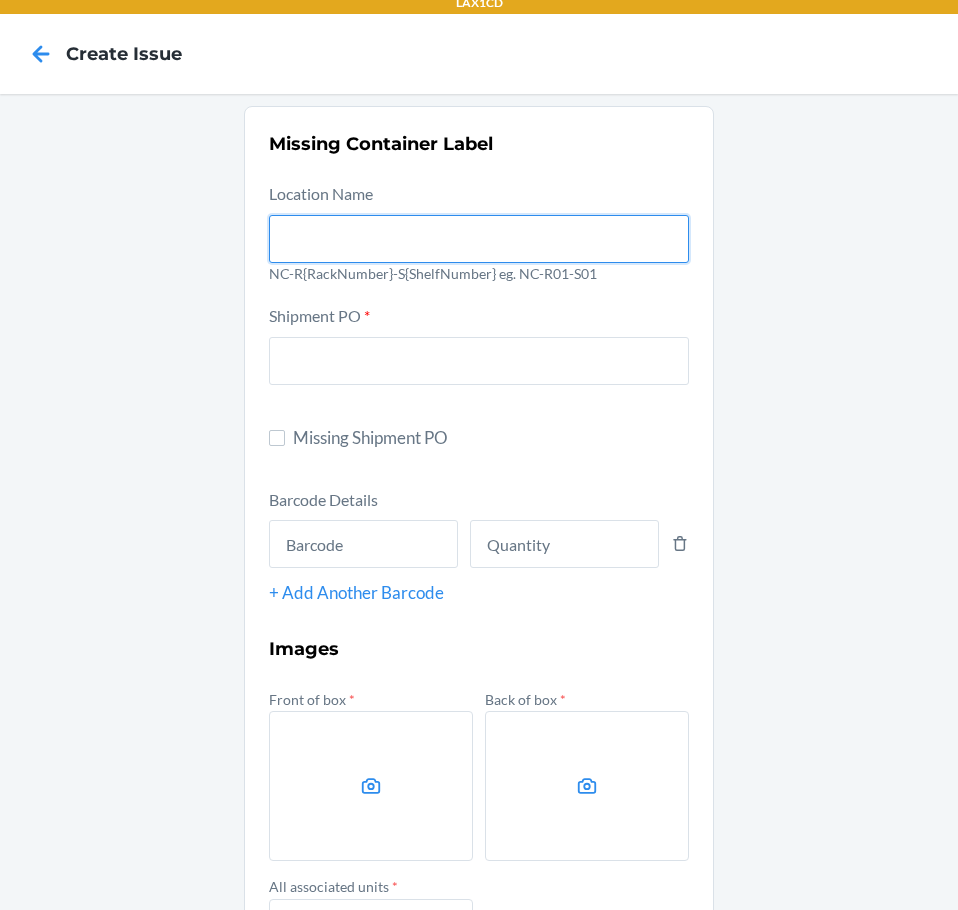 scroll, scrollTop: 0, scrollLeft: 0, axis: both 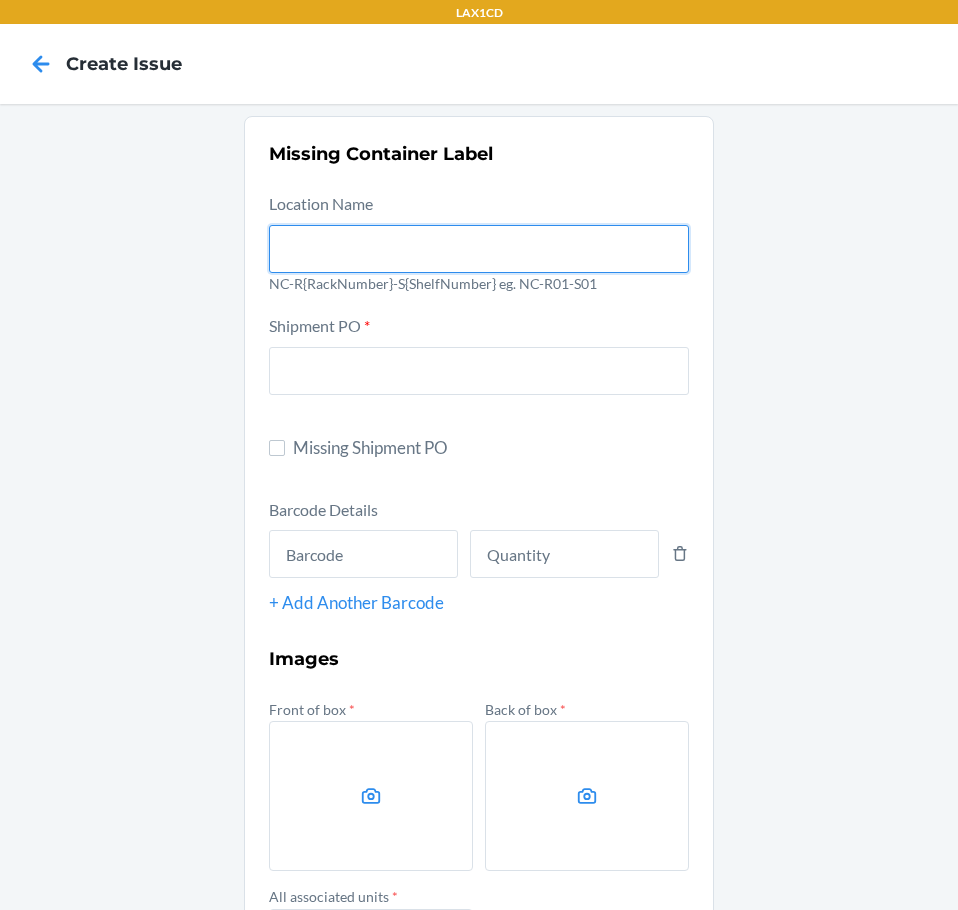 click at bounding box center [479, 249] 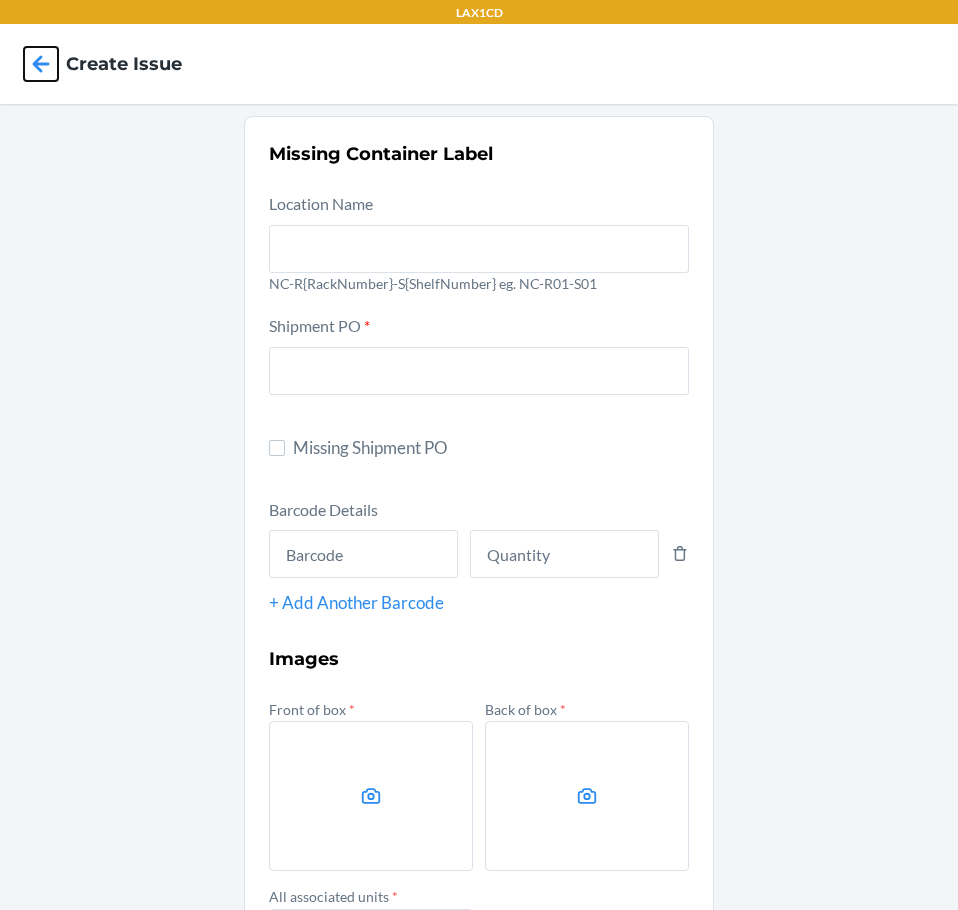 drag, startPoint x: 32, startPoint y: 61, endPoint x: 45, endPoint y: 68, distance: 14.764823 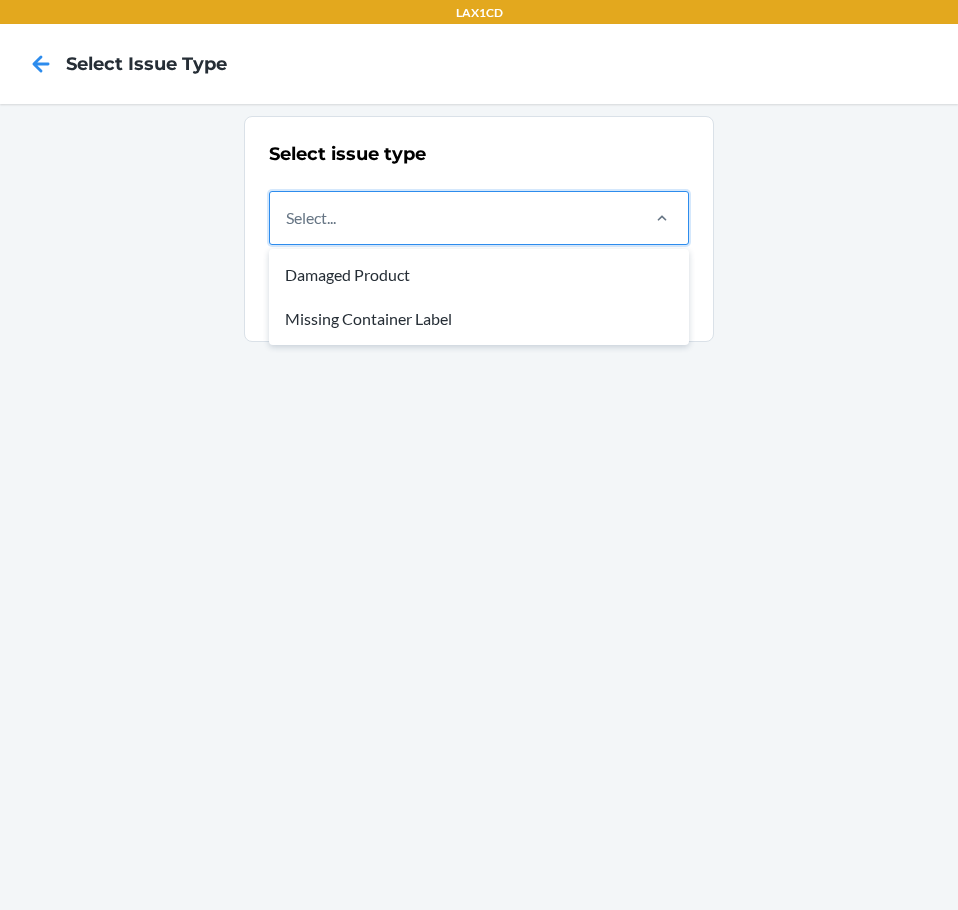 click on "Select..." at bounding box center (453, 218) 